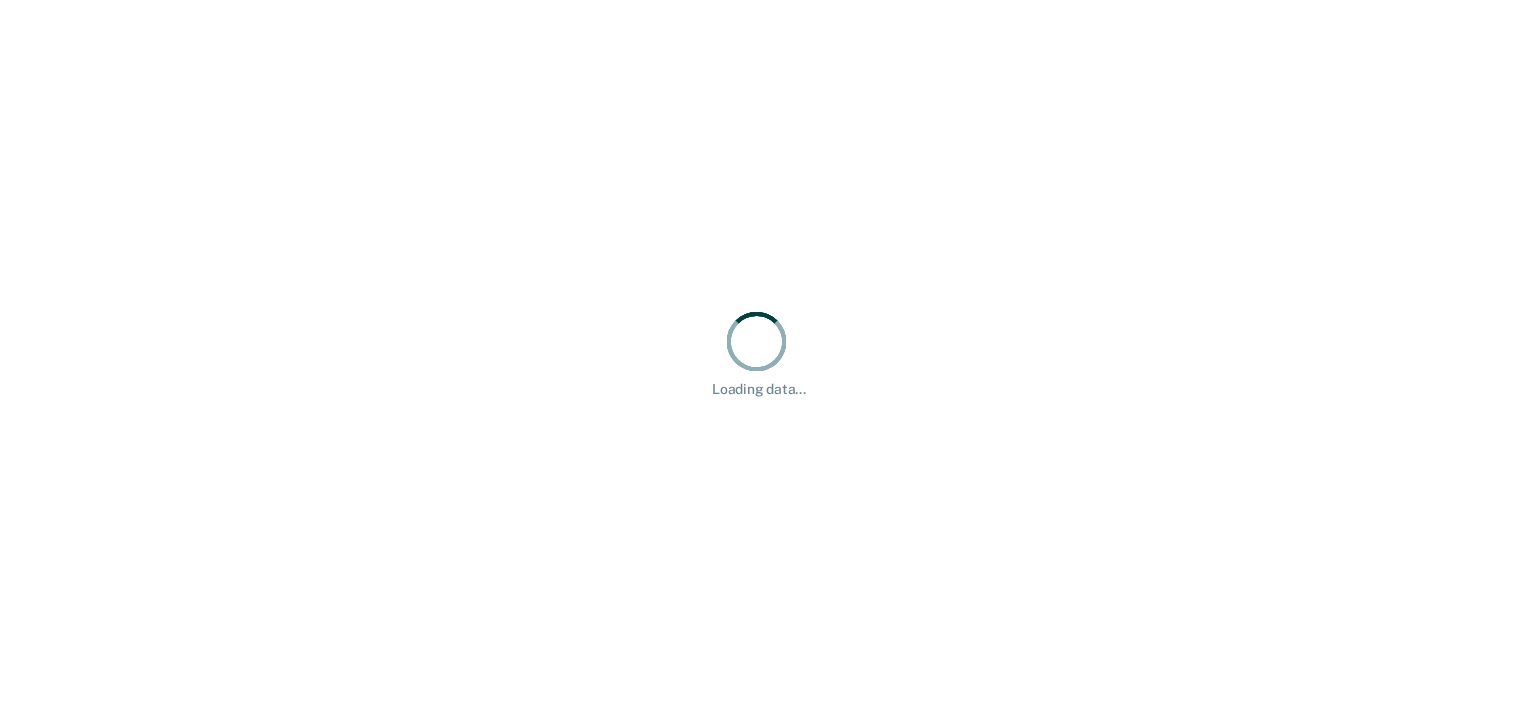 scroll, scrollTop: 0, scrollLeft: 0, axis: both 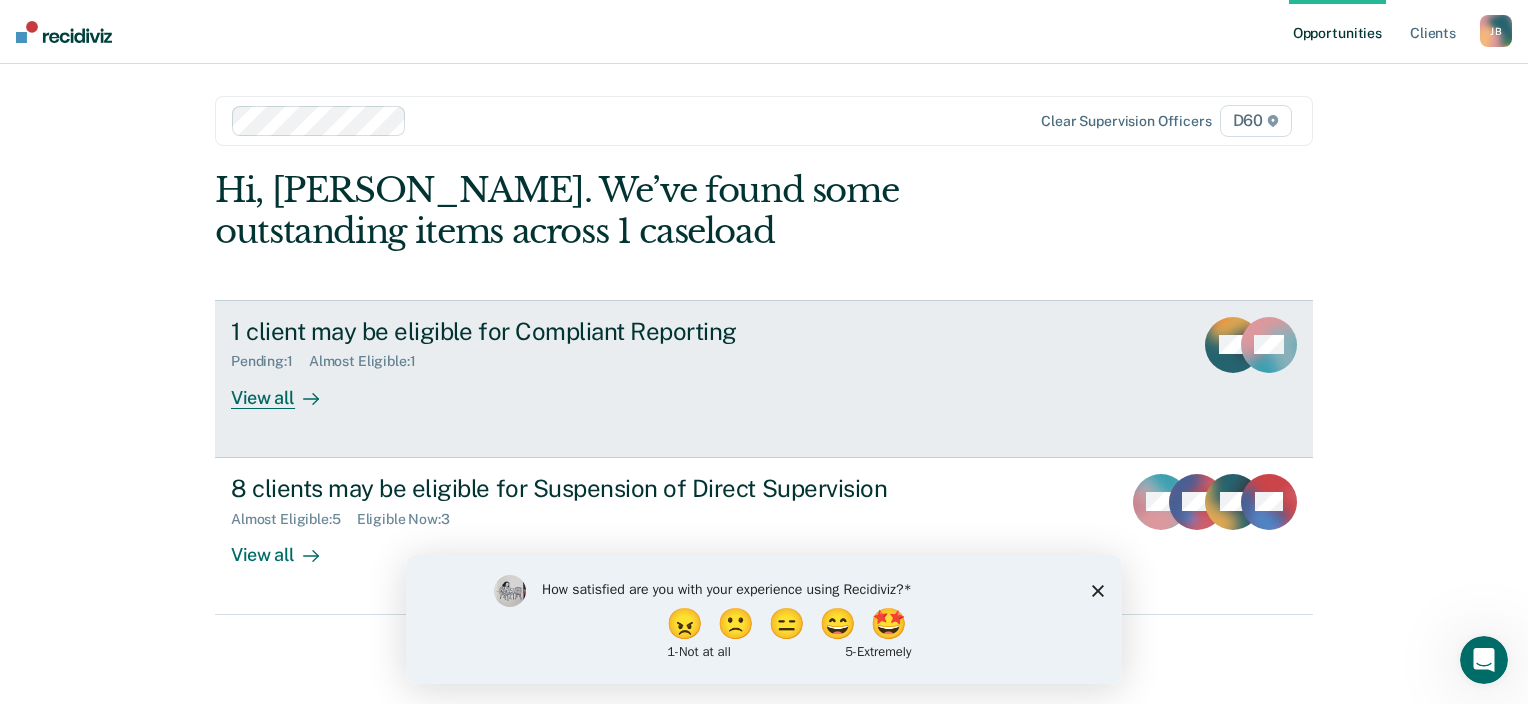 click on "Pending :  1 Almost Eligible :  1" at bounding box center (582, 357) 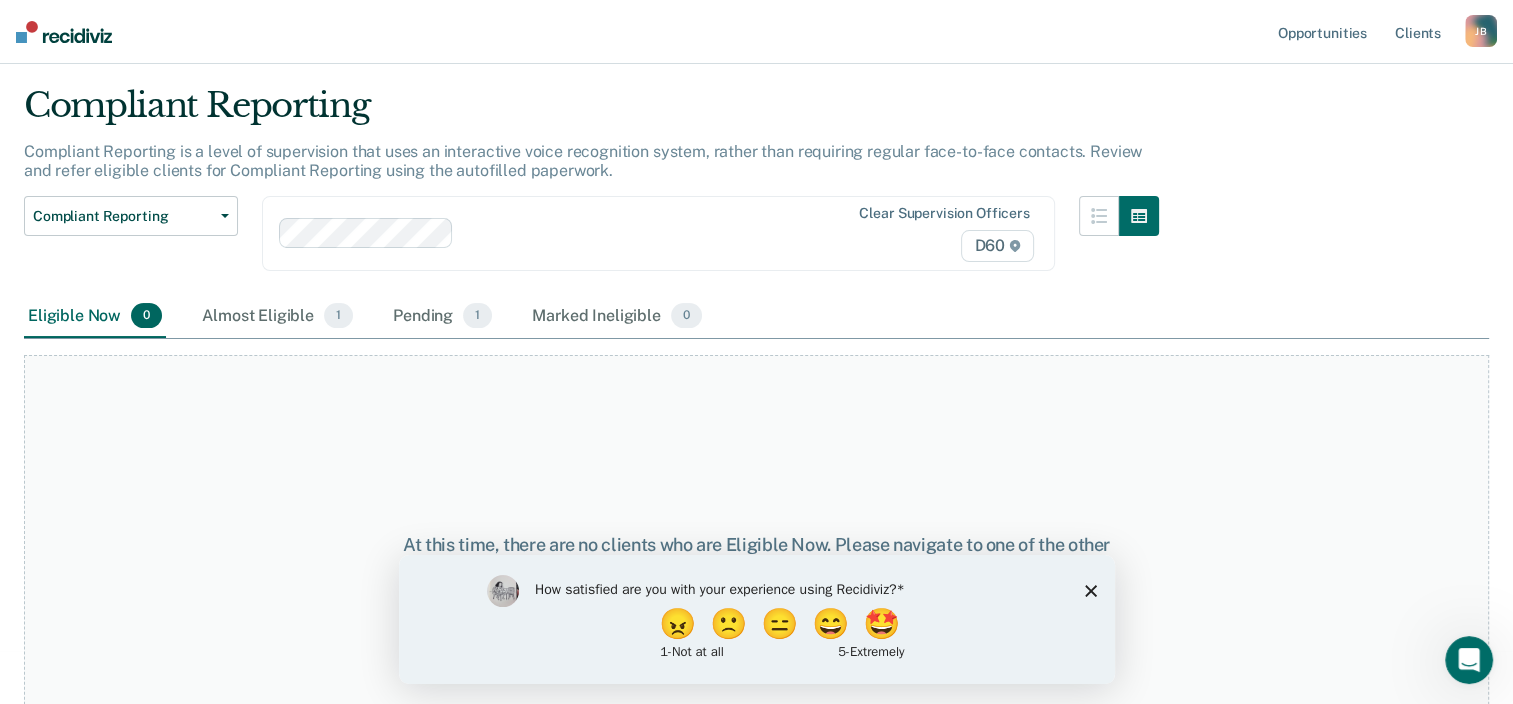 scroll, scrollTop: 102, scrollLeft: 0, axis: vertical 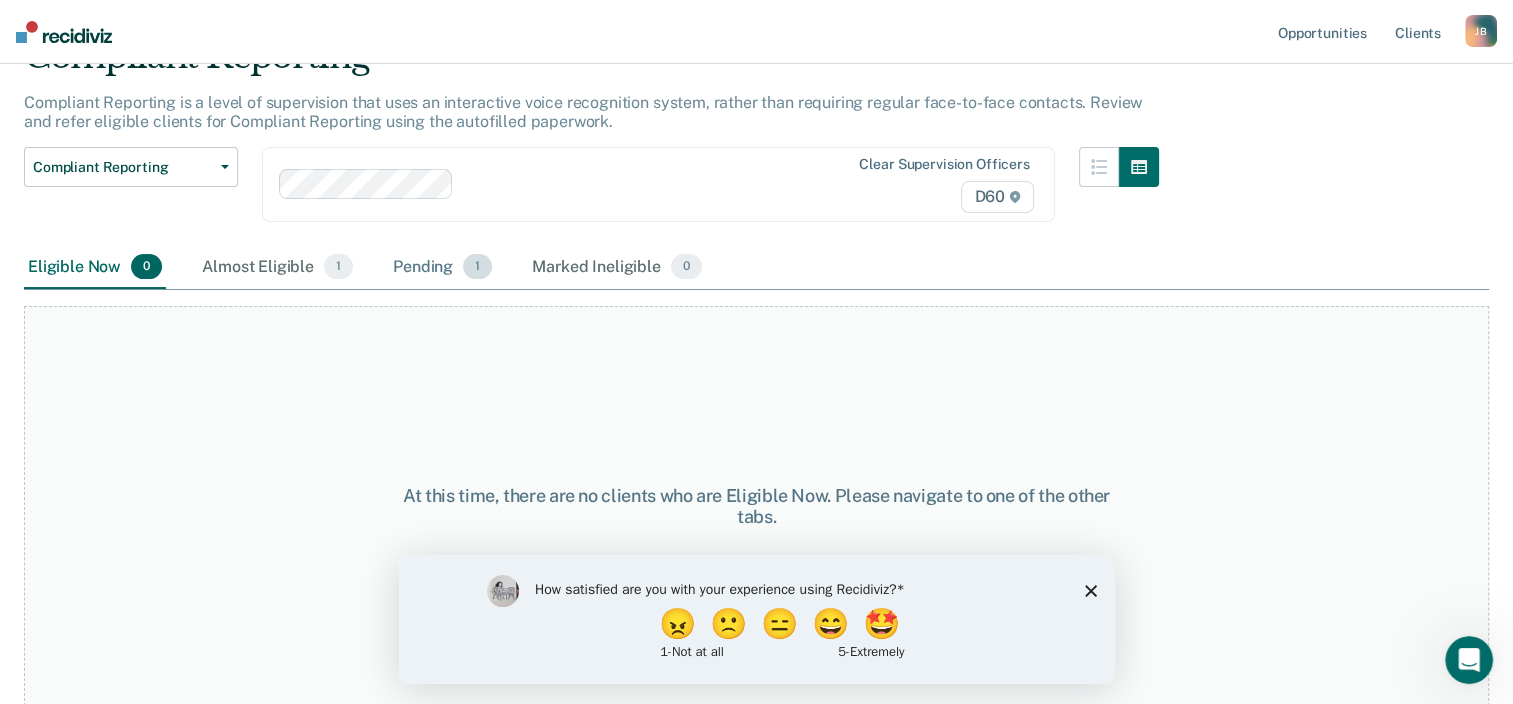 click on "Pending 1" at bounding box center (442, 268) 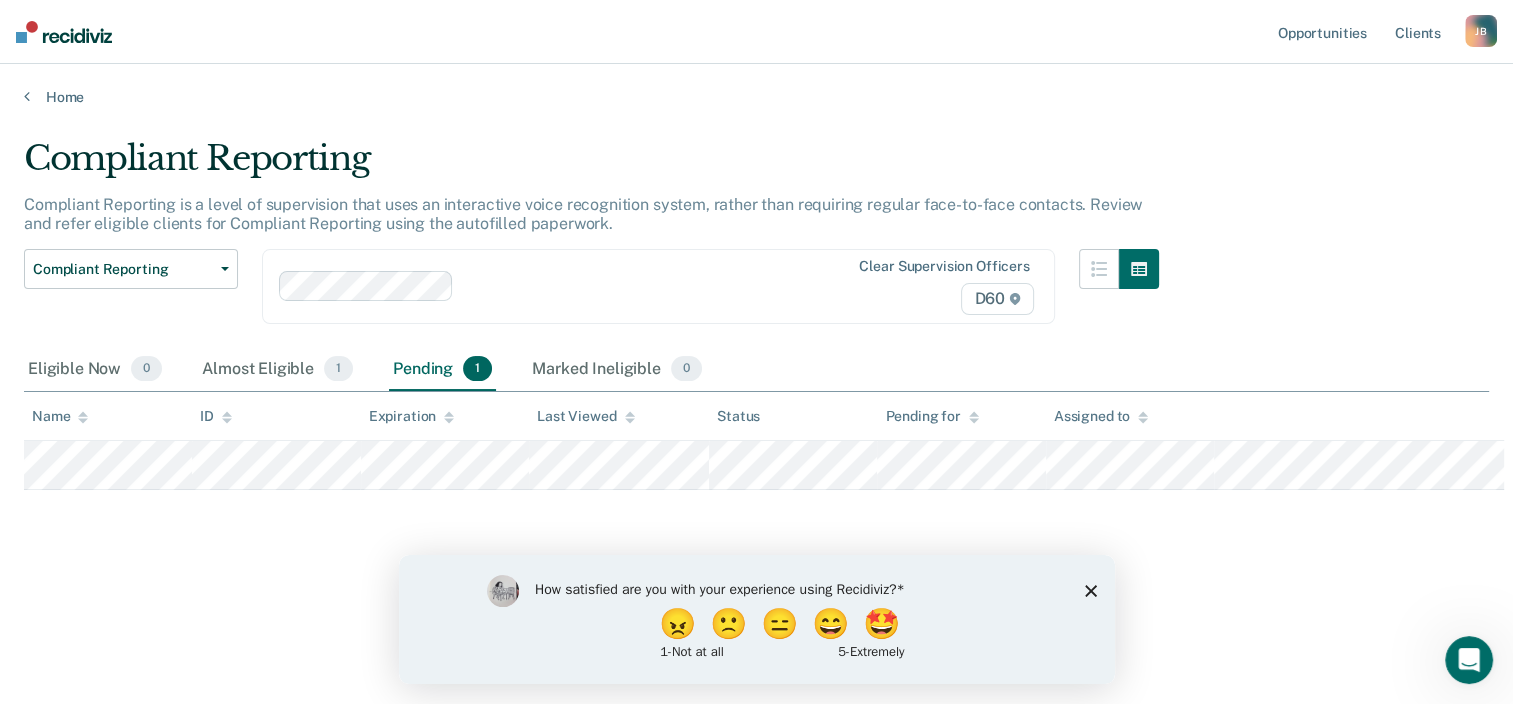 scroll, scrollTop: 0, scrollLeft: 0, axis: both 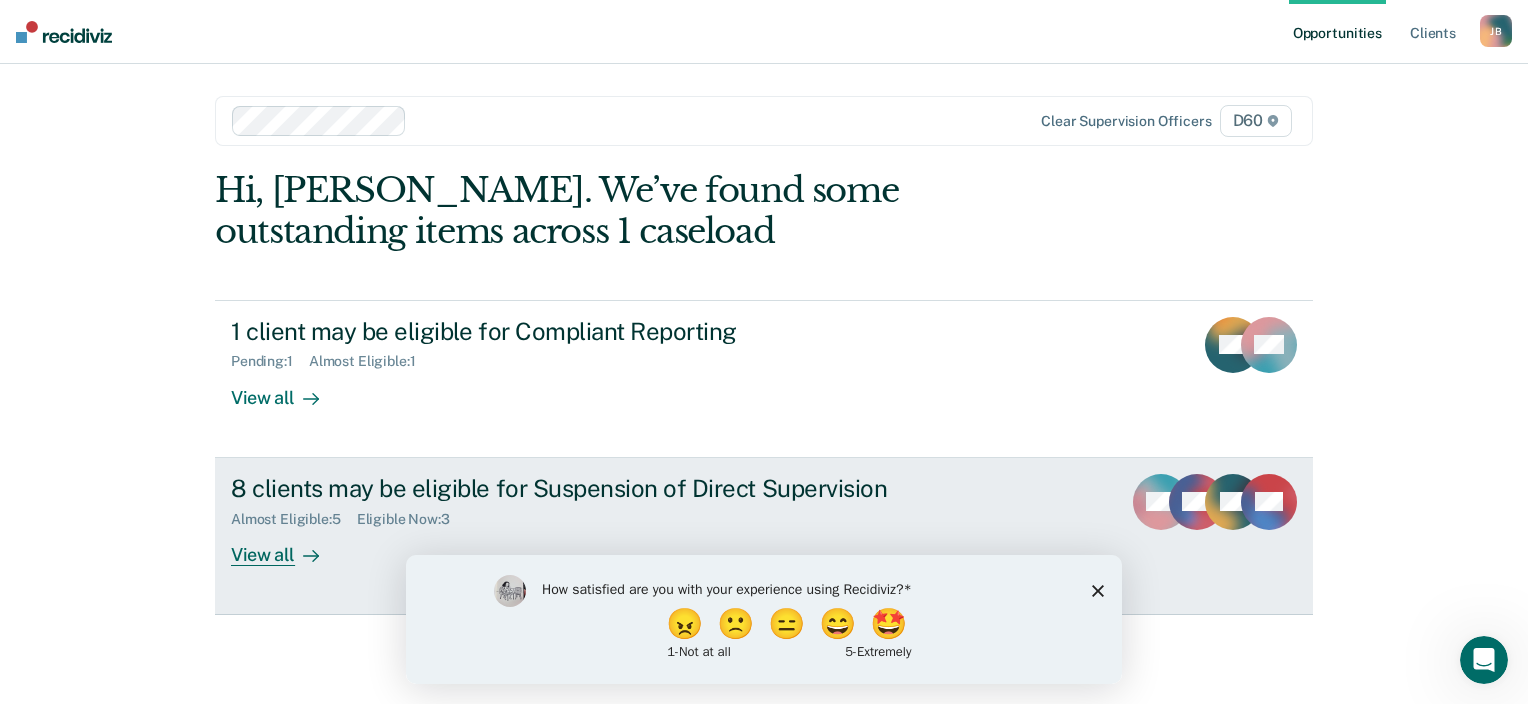 click on "8 clients may be eligible for Suspension of Direct Supervision" at bounding box center (582, 488) 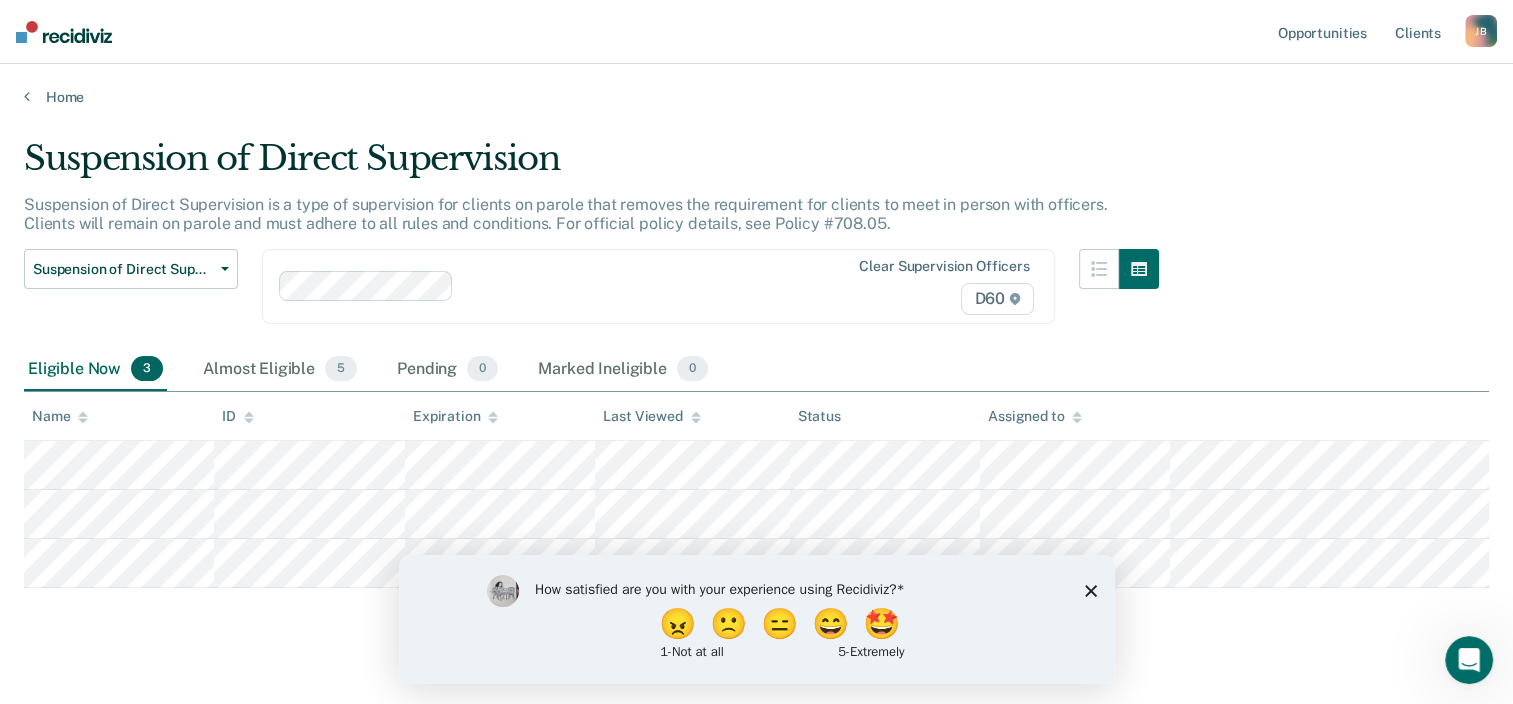 scroll, scrollTop: 26, scrollLeft: 0, axis: vertical 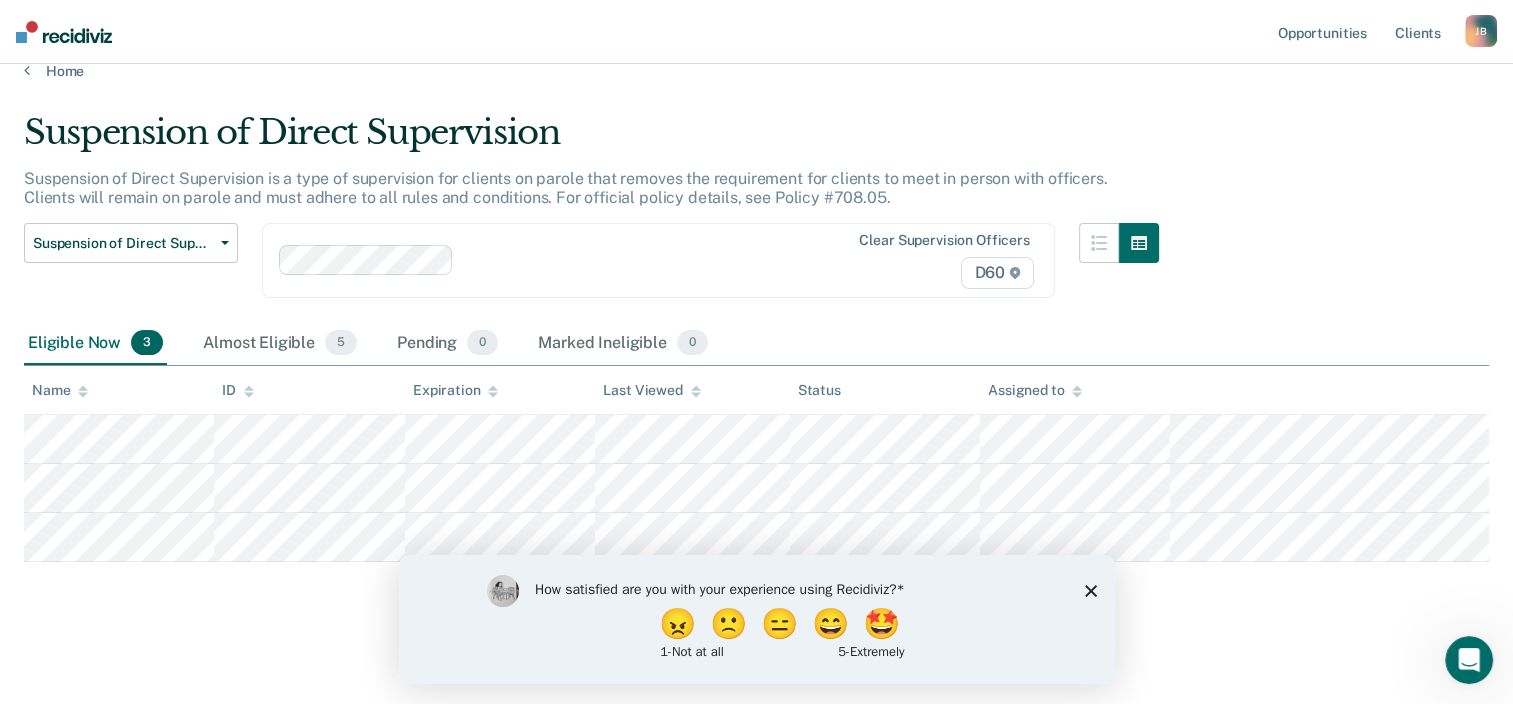click 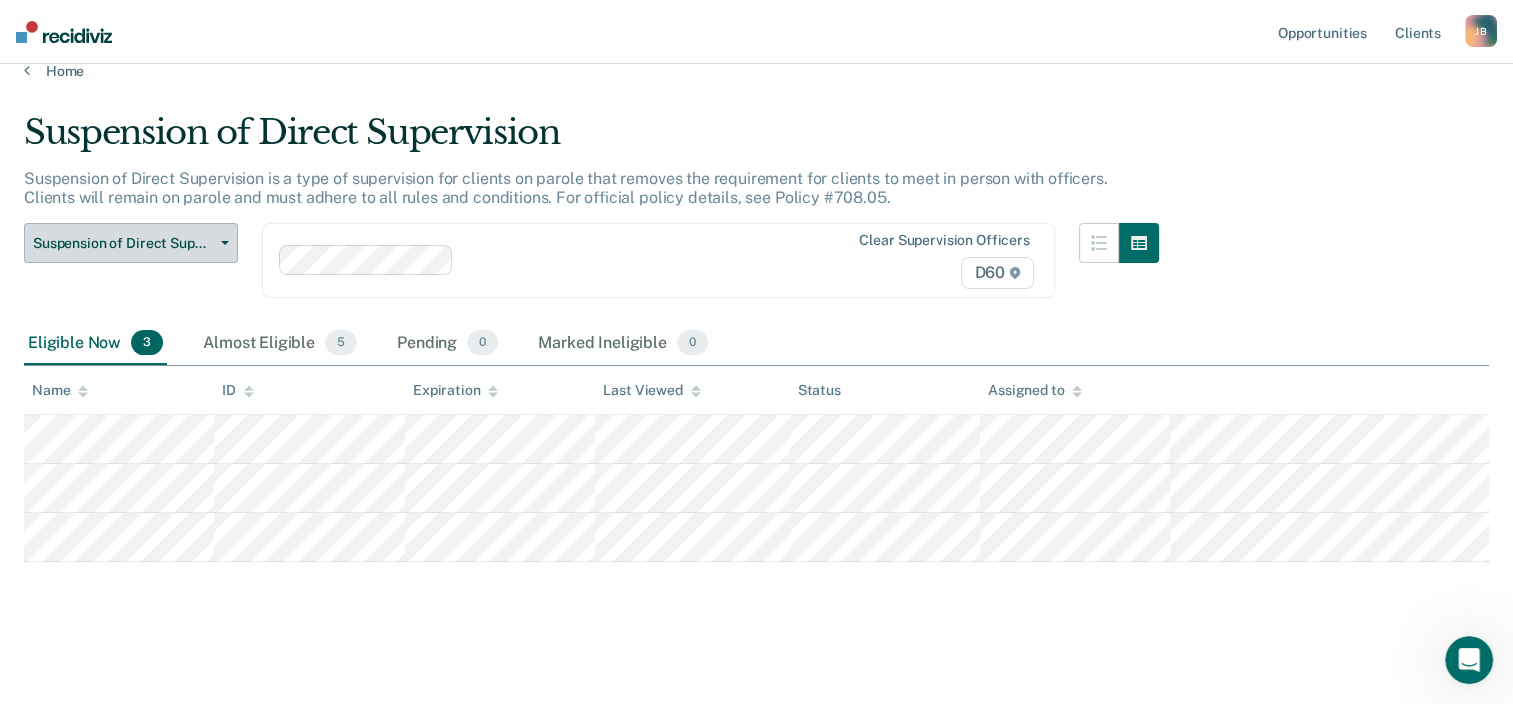click on "Suspension of Direct Supervision" at bounding box center (131, 243) 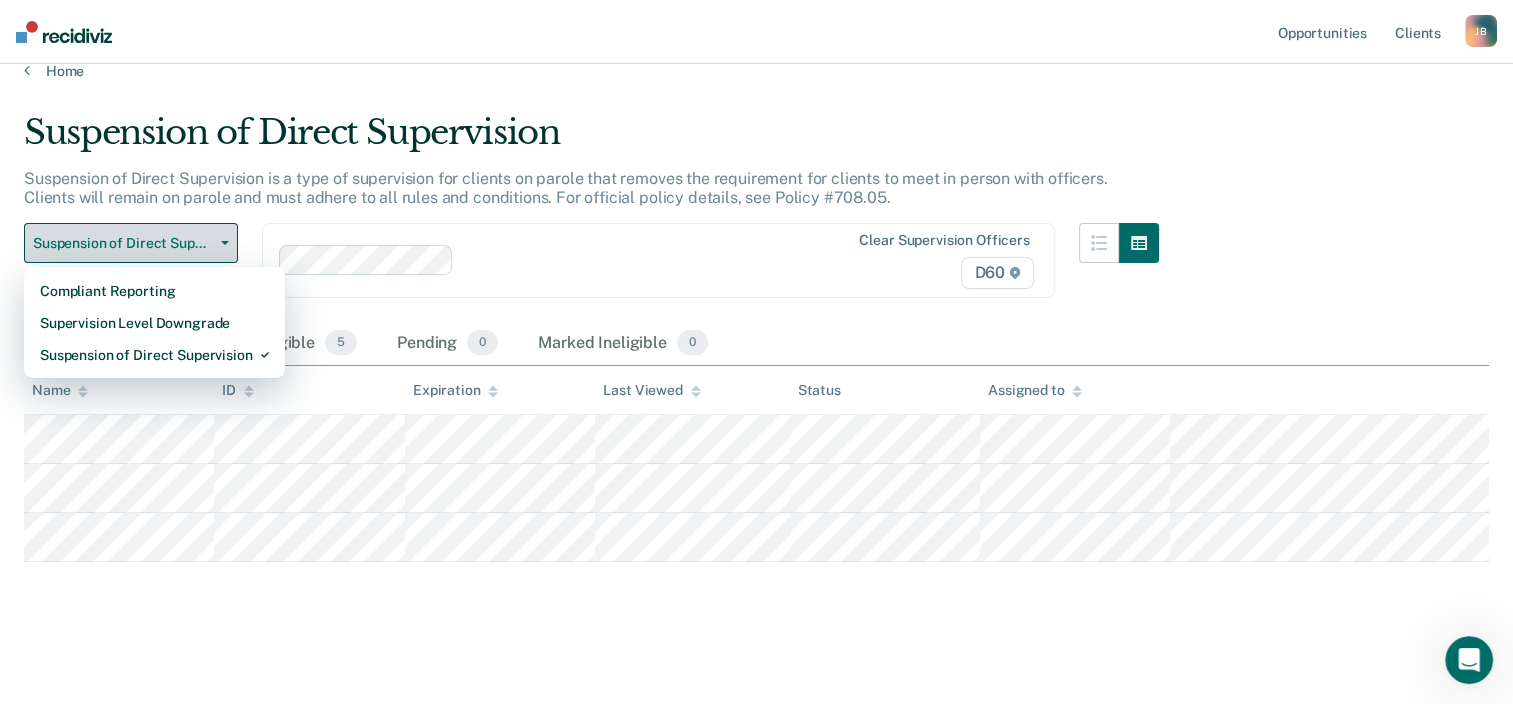 click on "Suspension of Direct Supervision" at bounding box center (131, 243) 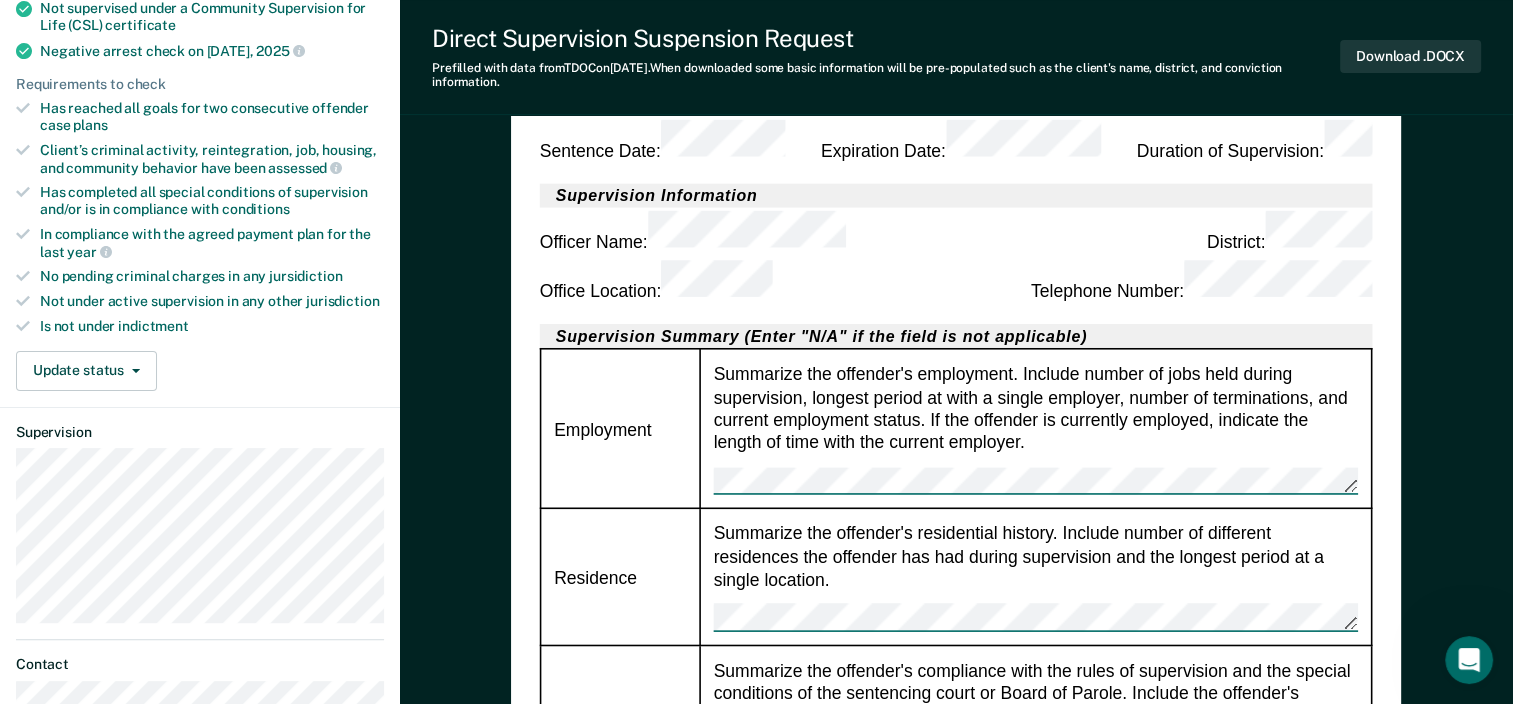 scroll, scrollTop: 500, scrollLeft: 0, axis: vertical 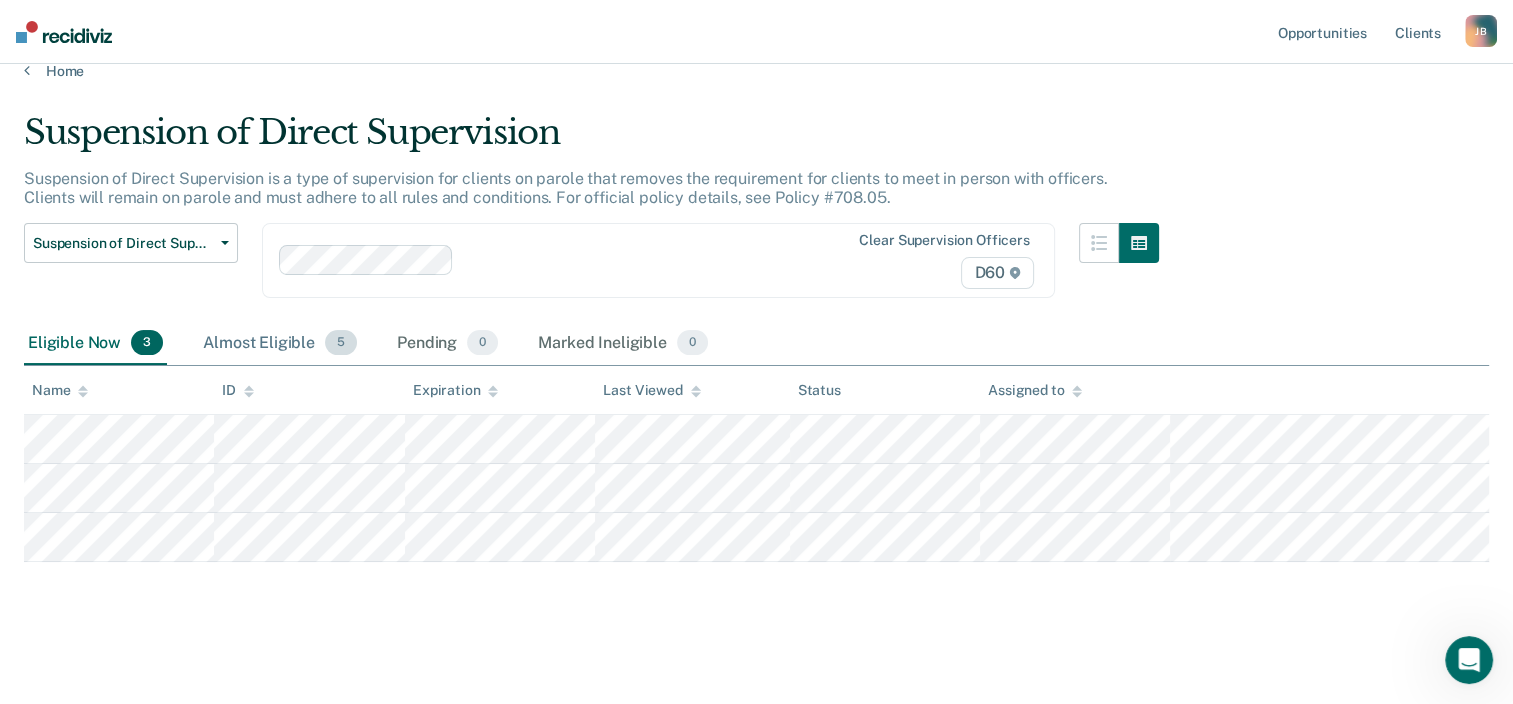 click on "Almost Eligible 5" at bounding box center [280, 344] 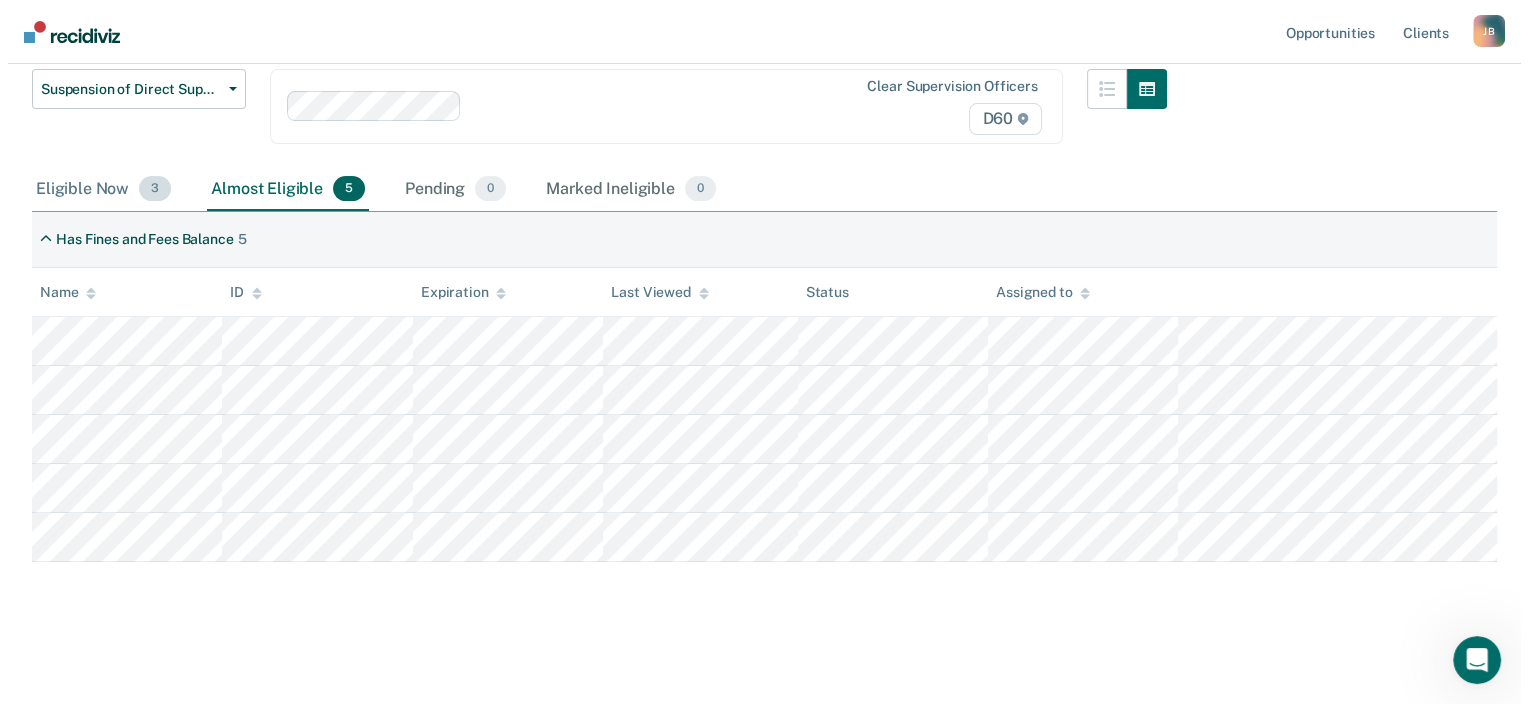 scroll, scrollTop: 0, scrollLeft: 0, axis: both 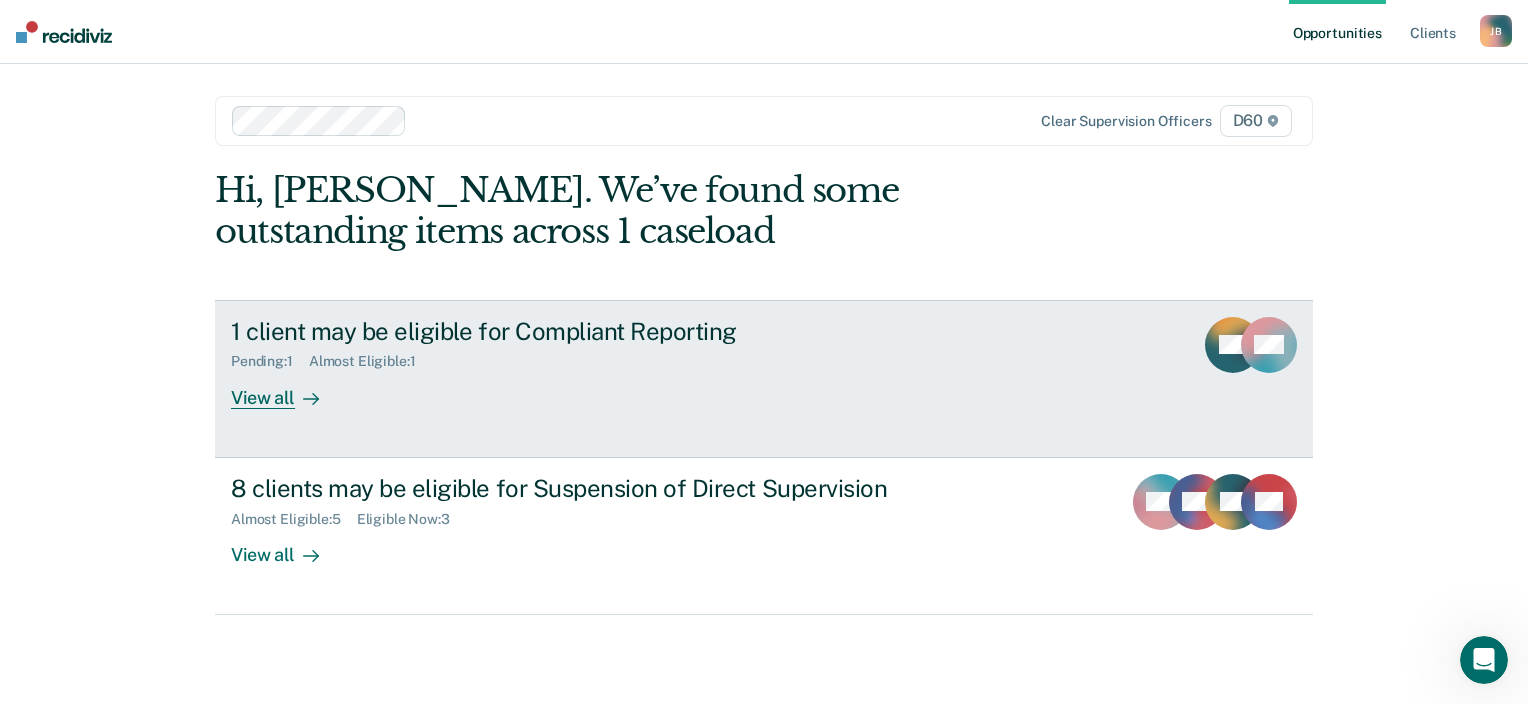 click on "1 client may be eligible for Compliant Reporting Pending :  1 Almost Eligible :  1 View all" at bounding box center (606, 363) 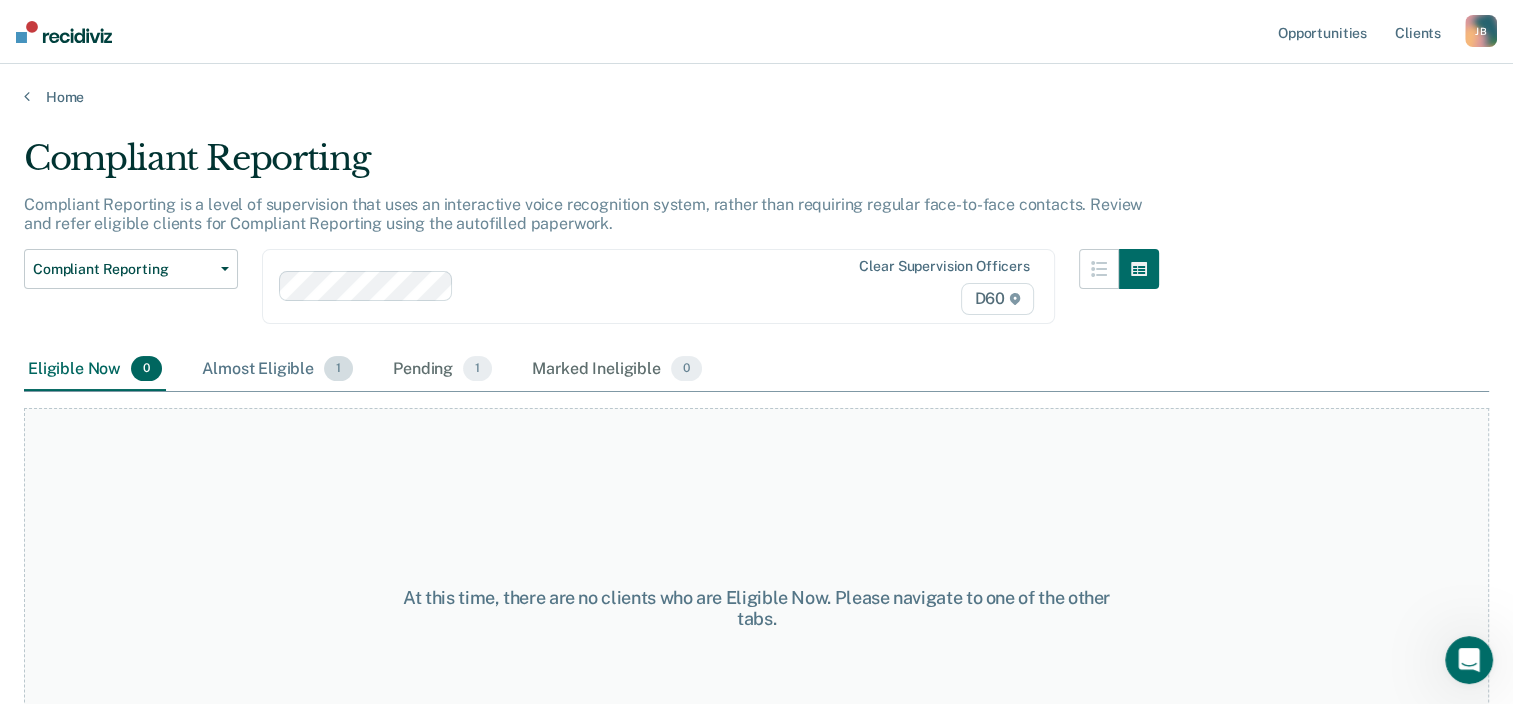 click on "Almost Eligible 1" at bounding box center [277, 370] 